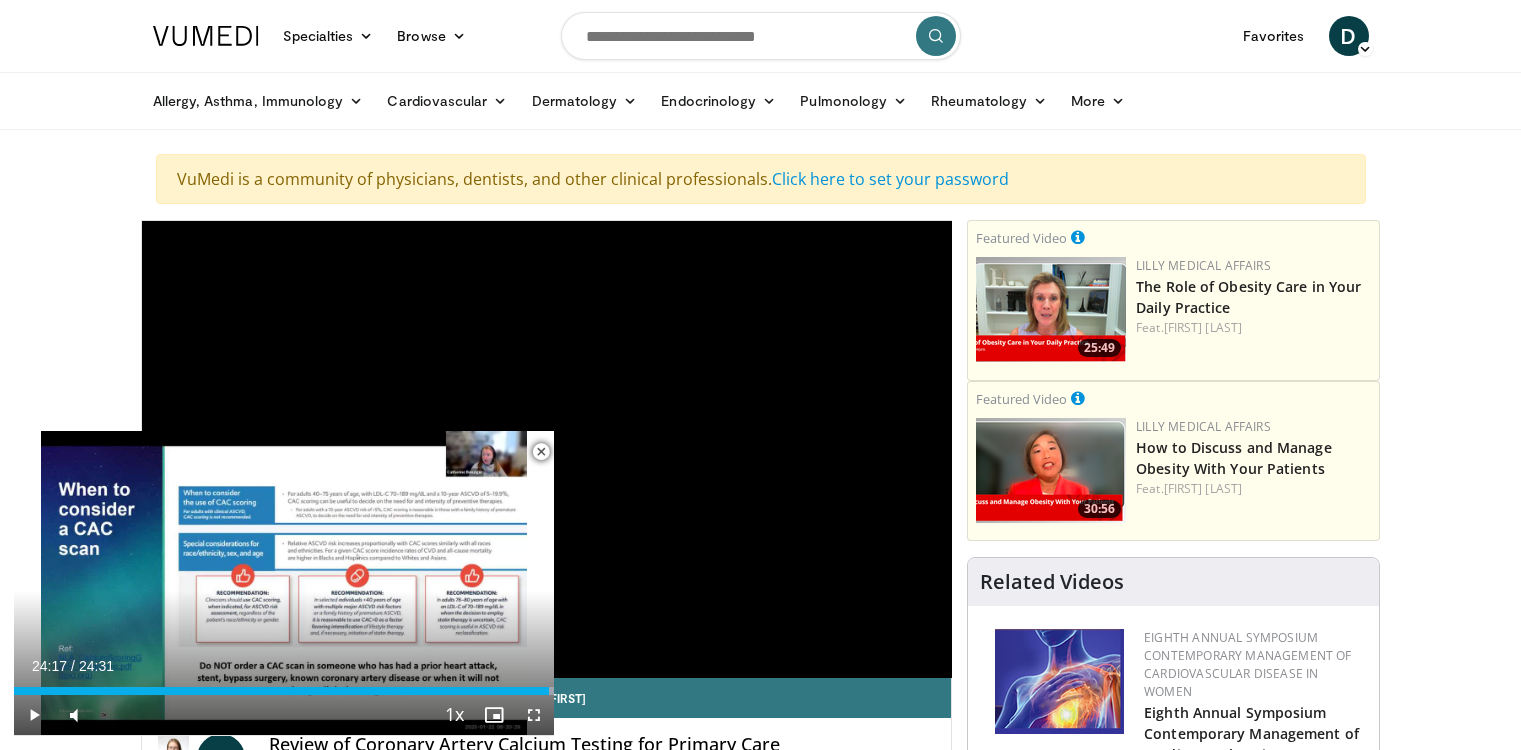 scroll, scrollTop: 2999, scrollLeft: 0, axis: vertical 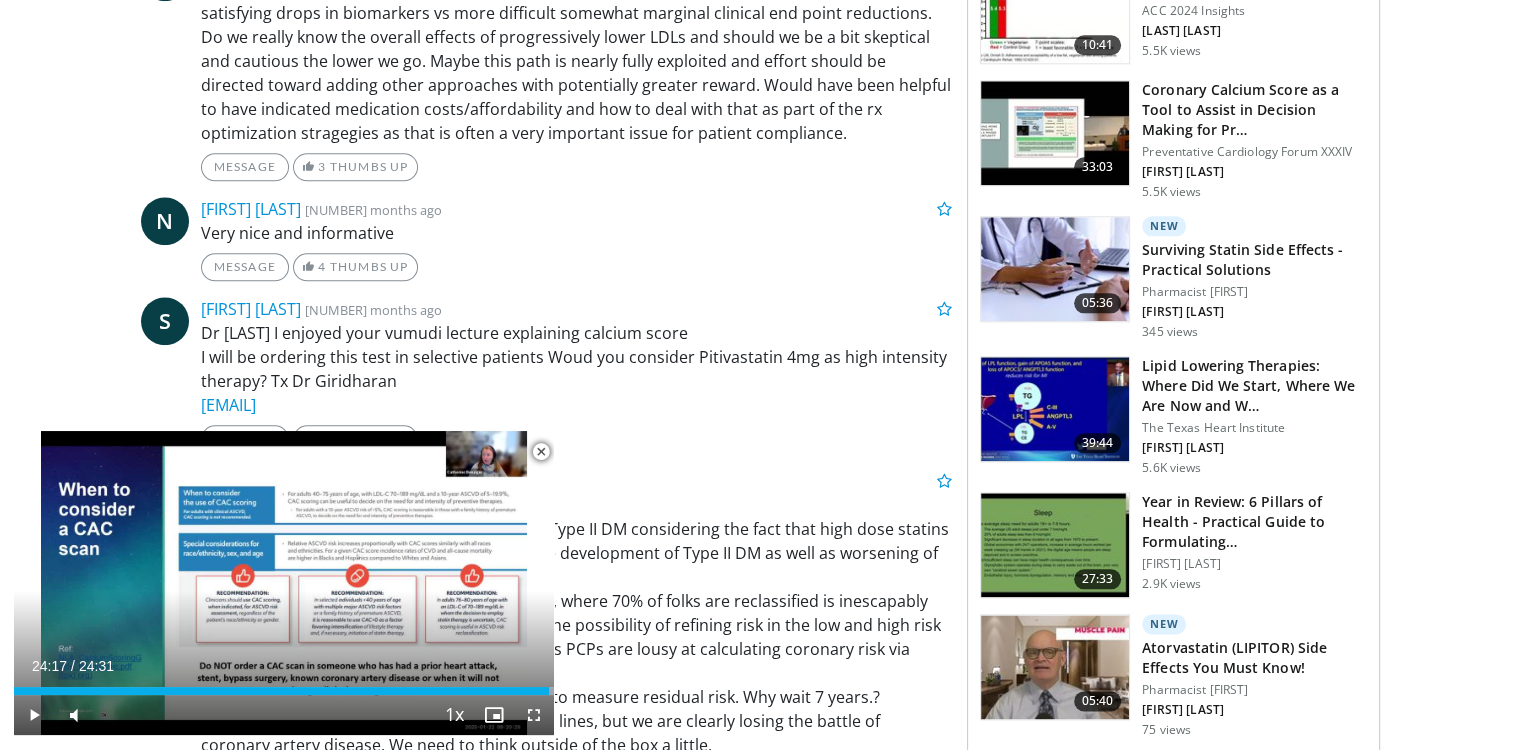 click at bounding box center (1055, 269) 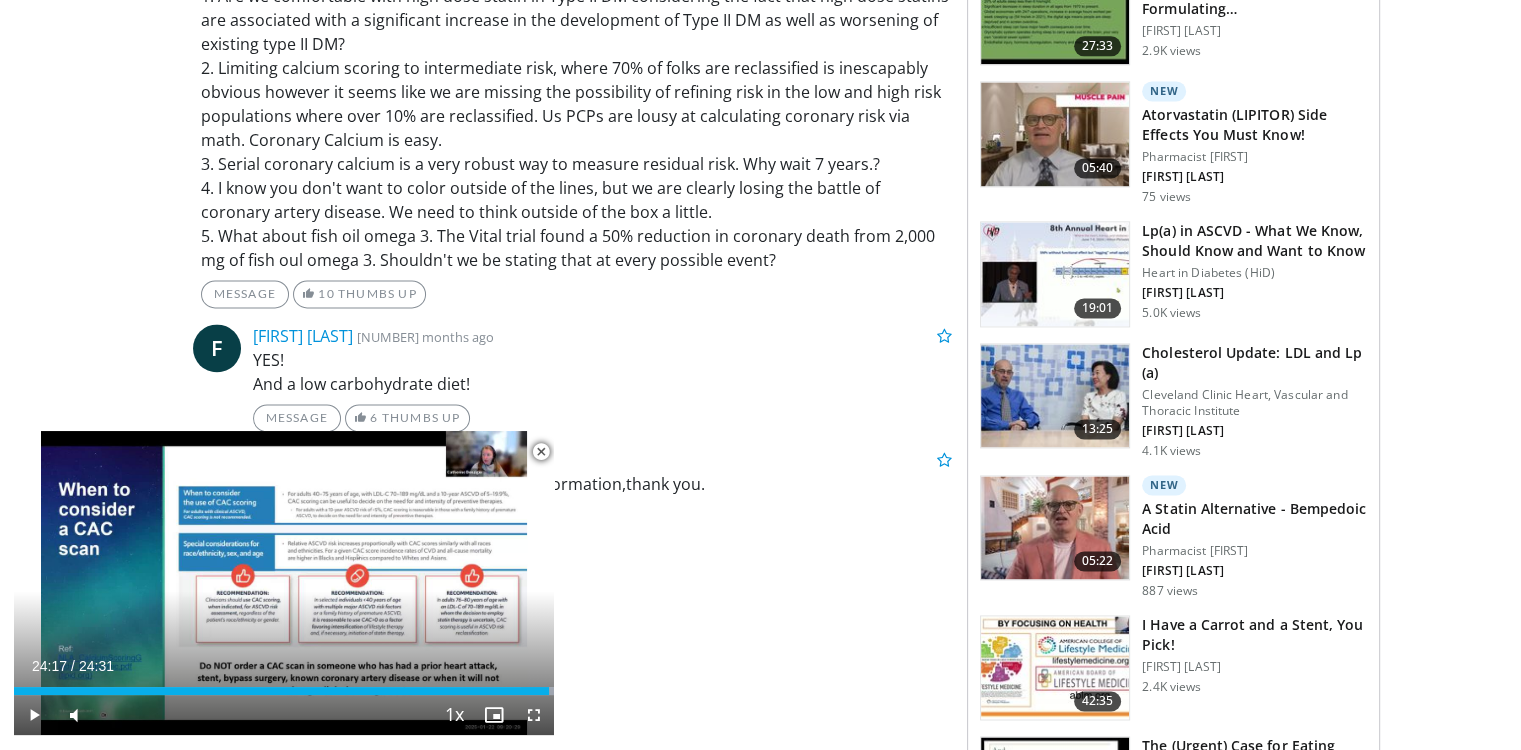 scroll, scrollTop: 2825, scrollLeft: 0, axis: vertical 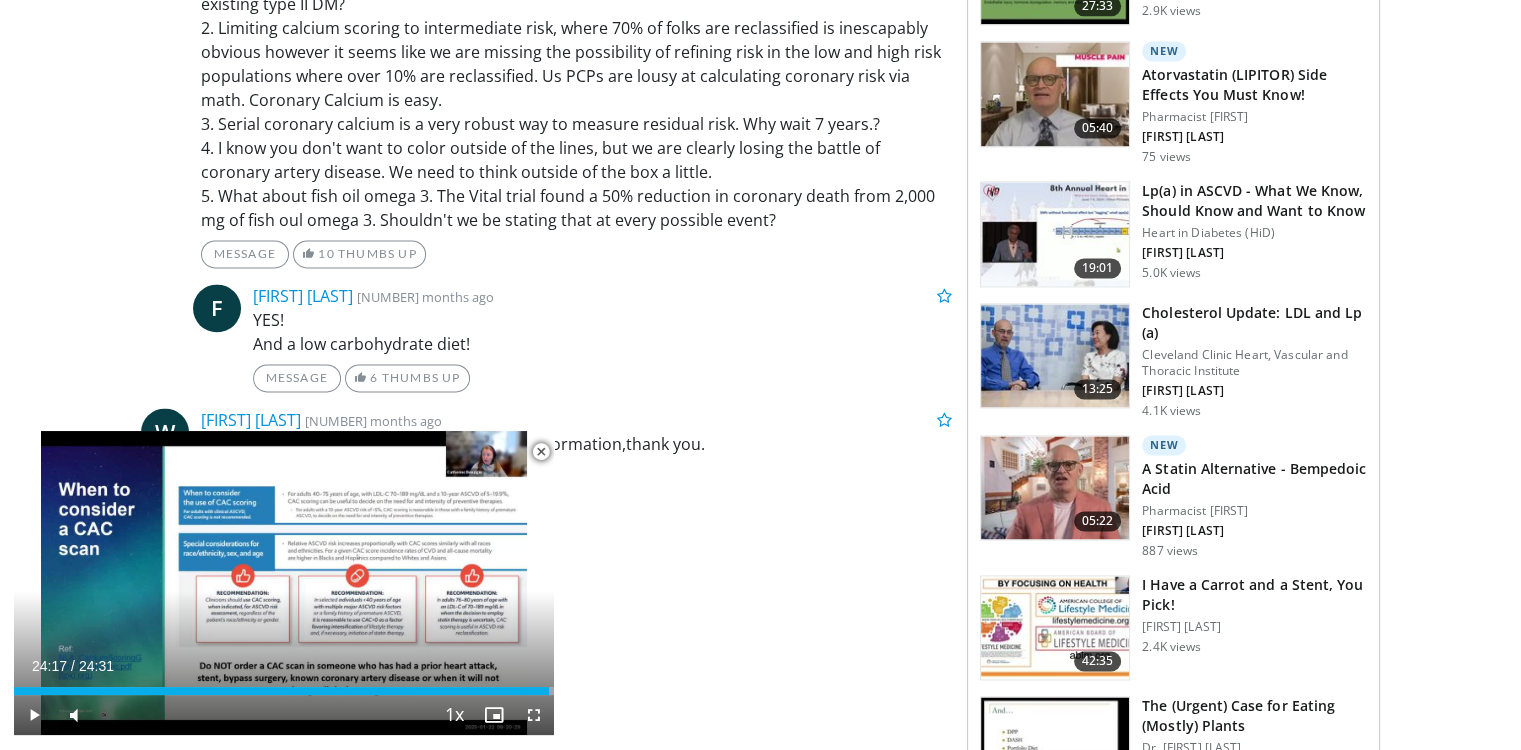click on "Atorvastatin (LIPITOR) Side Effects You Must Know!" at bounding box center [1254, 85] 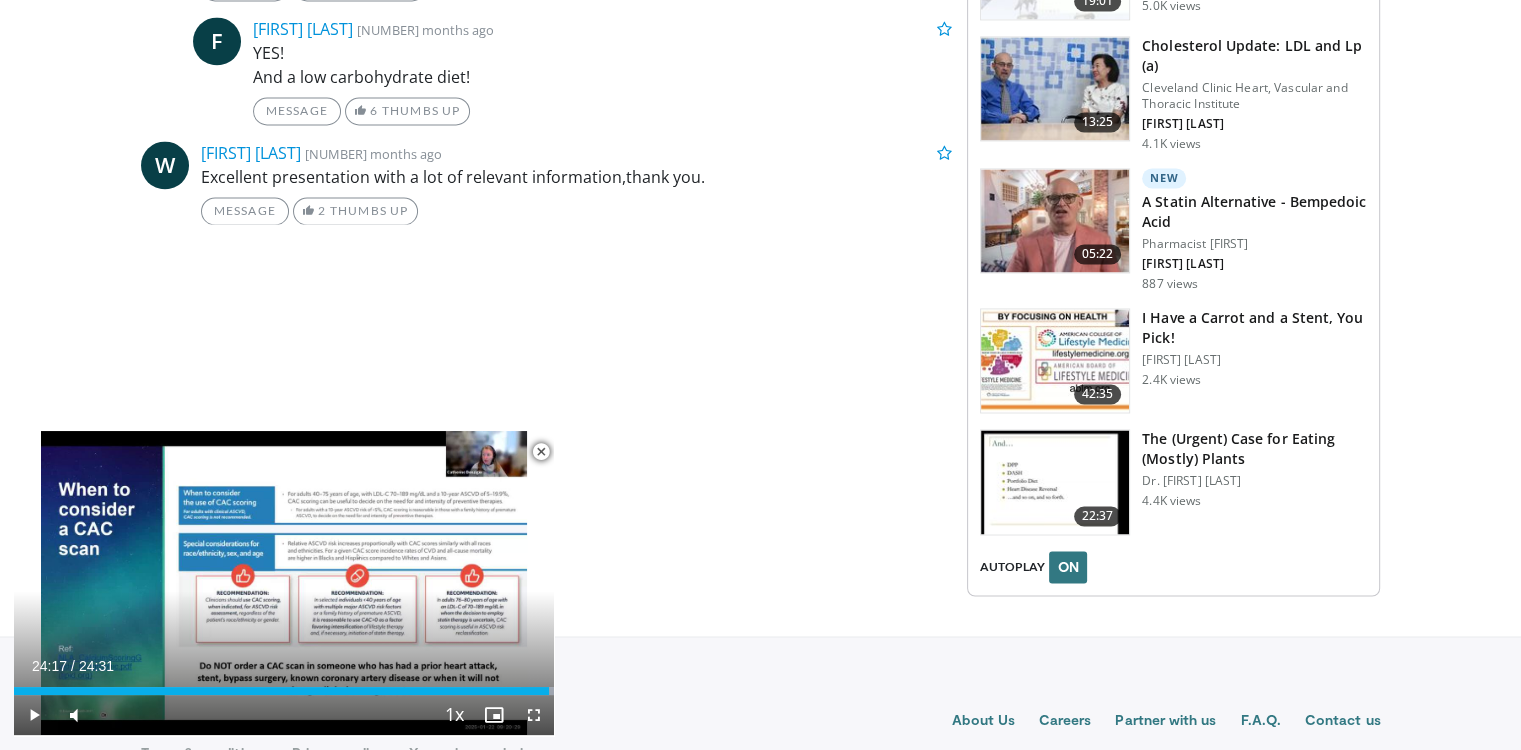 scroll, scrollTop: 3118, scrollLeft: 0, axis: vertical 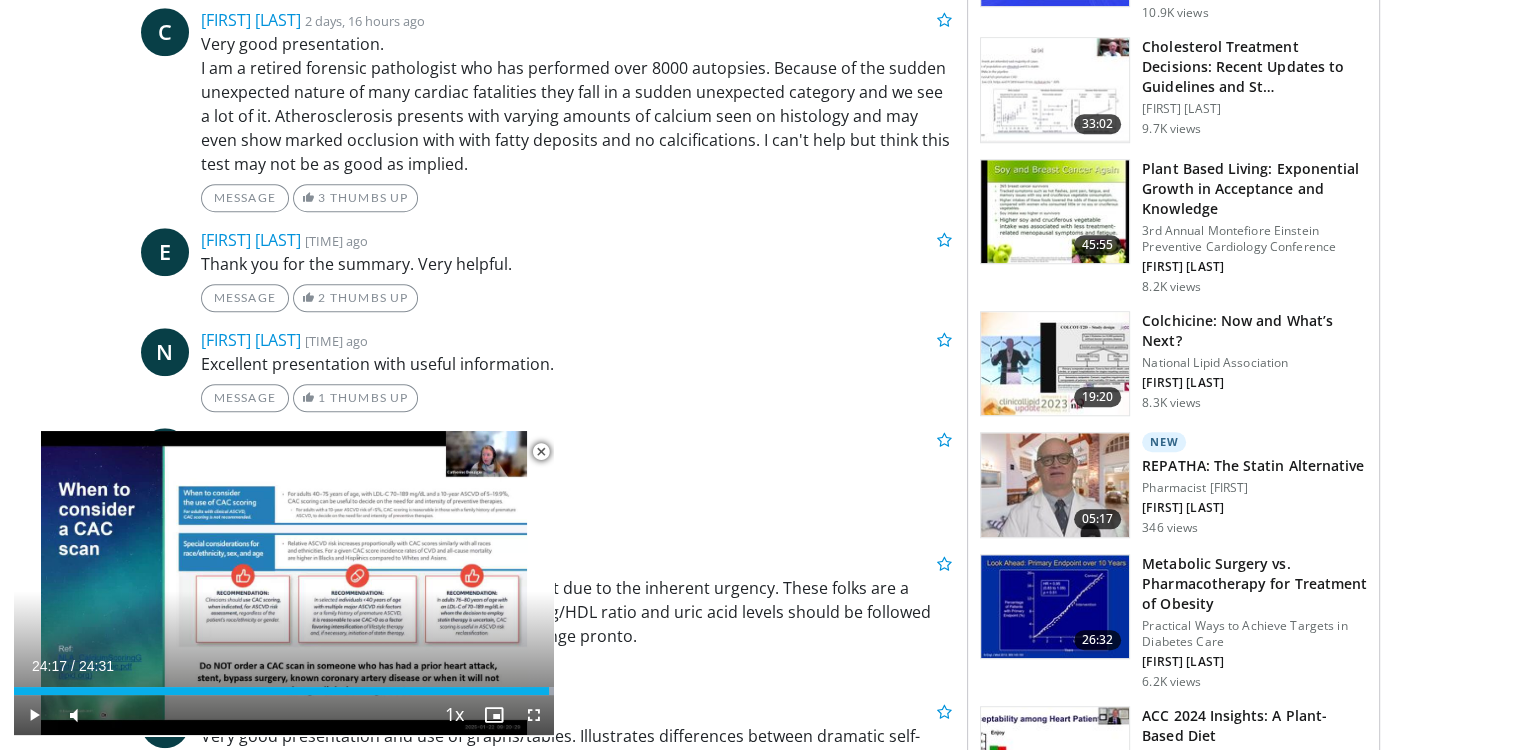 click at bounding box center (1055, 364) 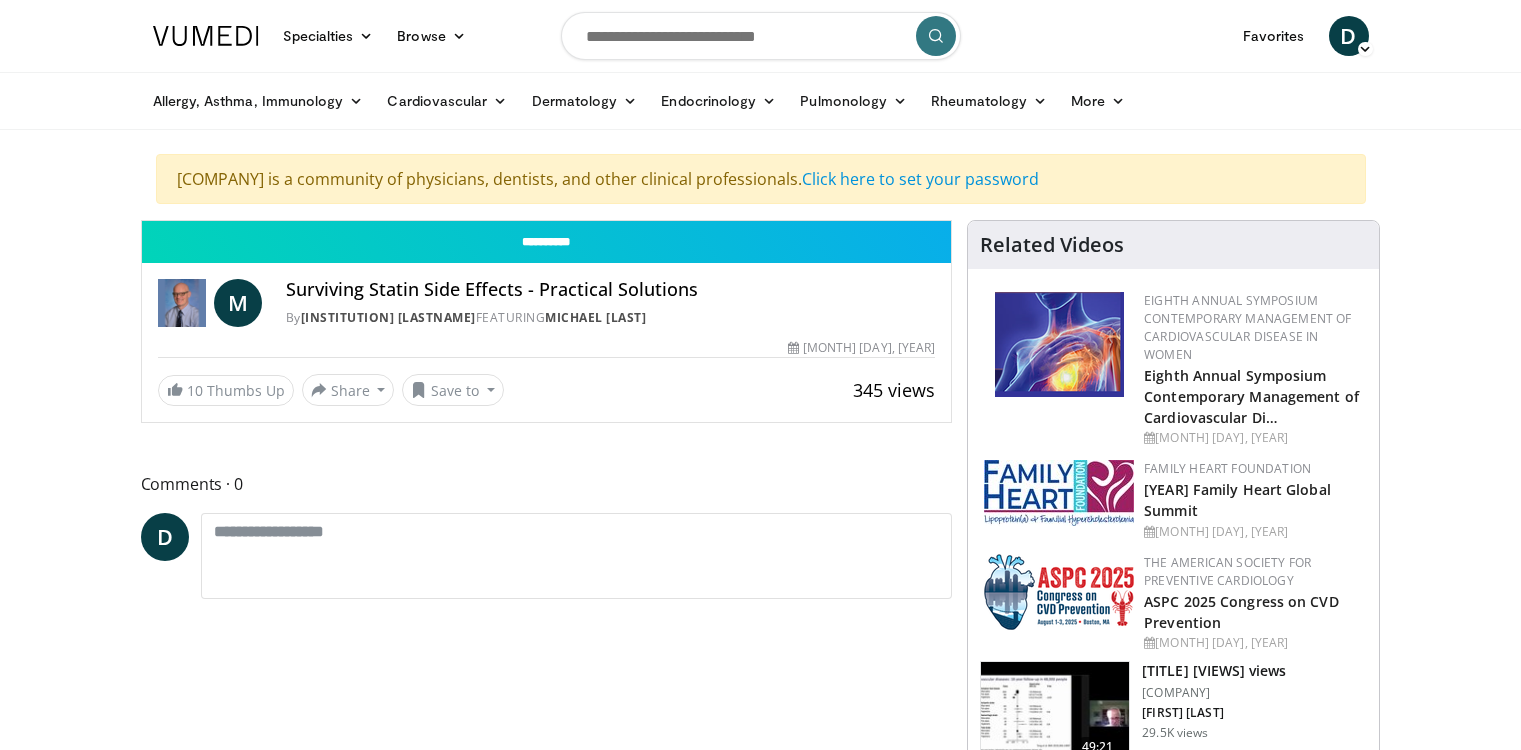 scroll, scrollTop: 0, scrollLeft: 0, axis: both 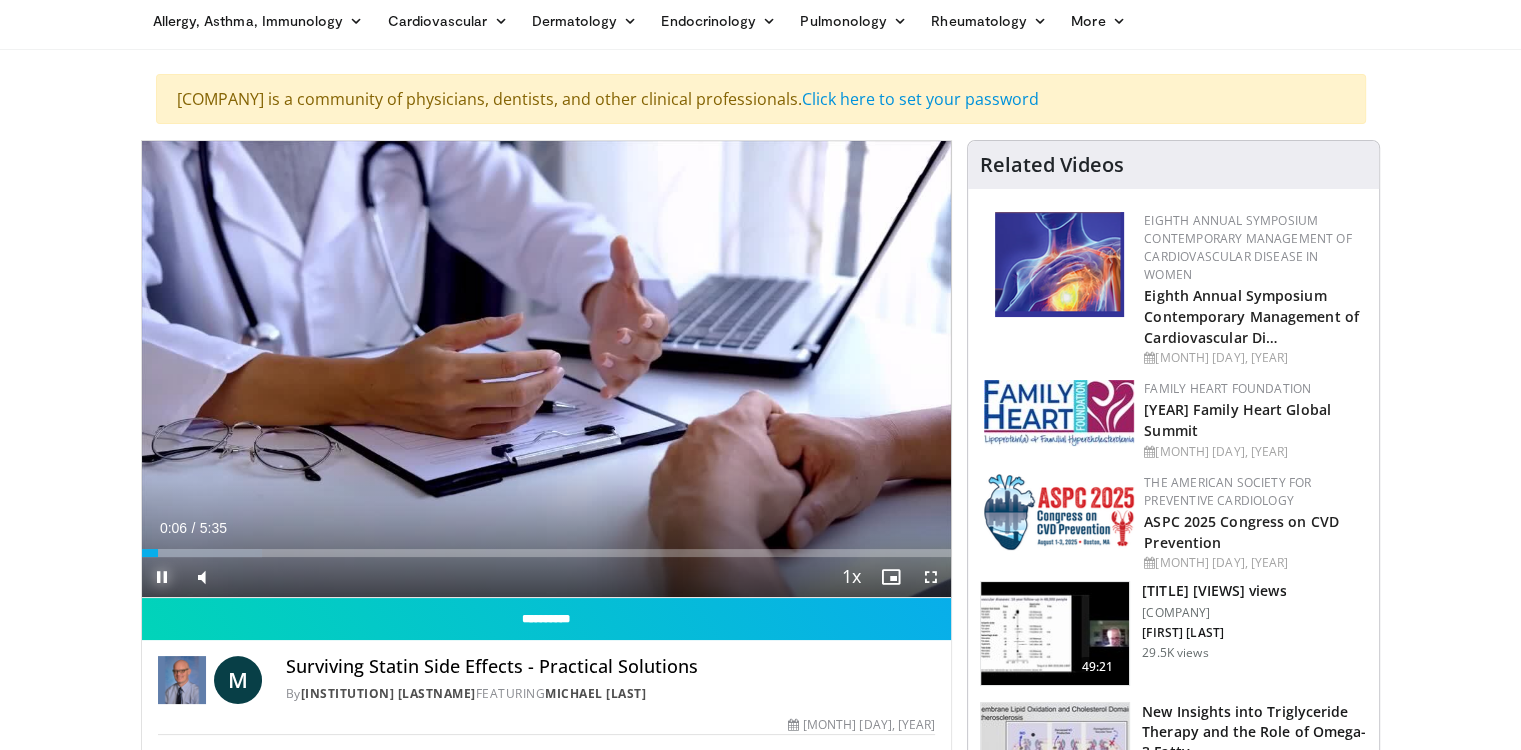 click at bounding box center (162, 577) 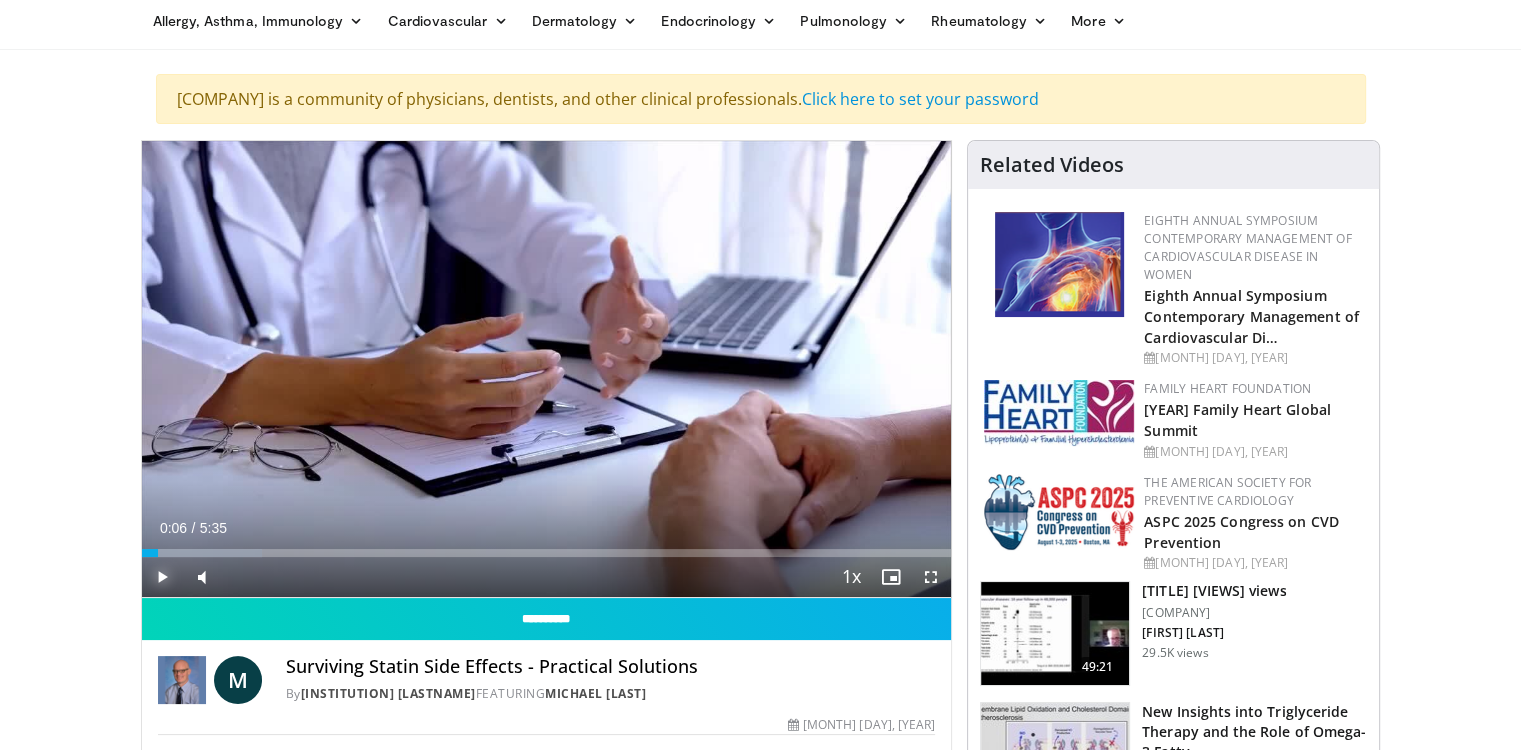 click at bounding box center [162, 577] 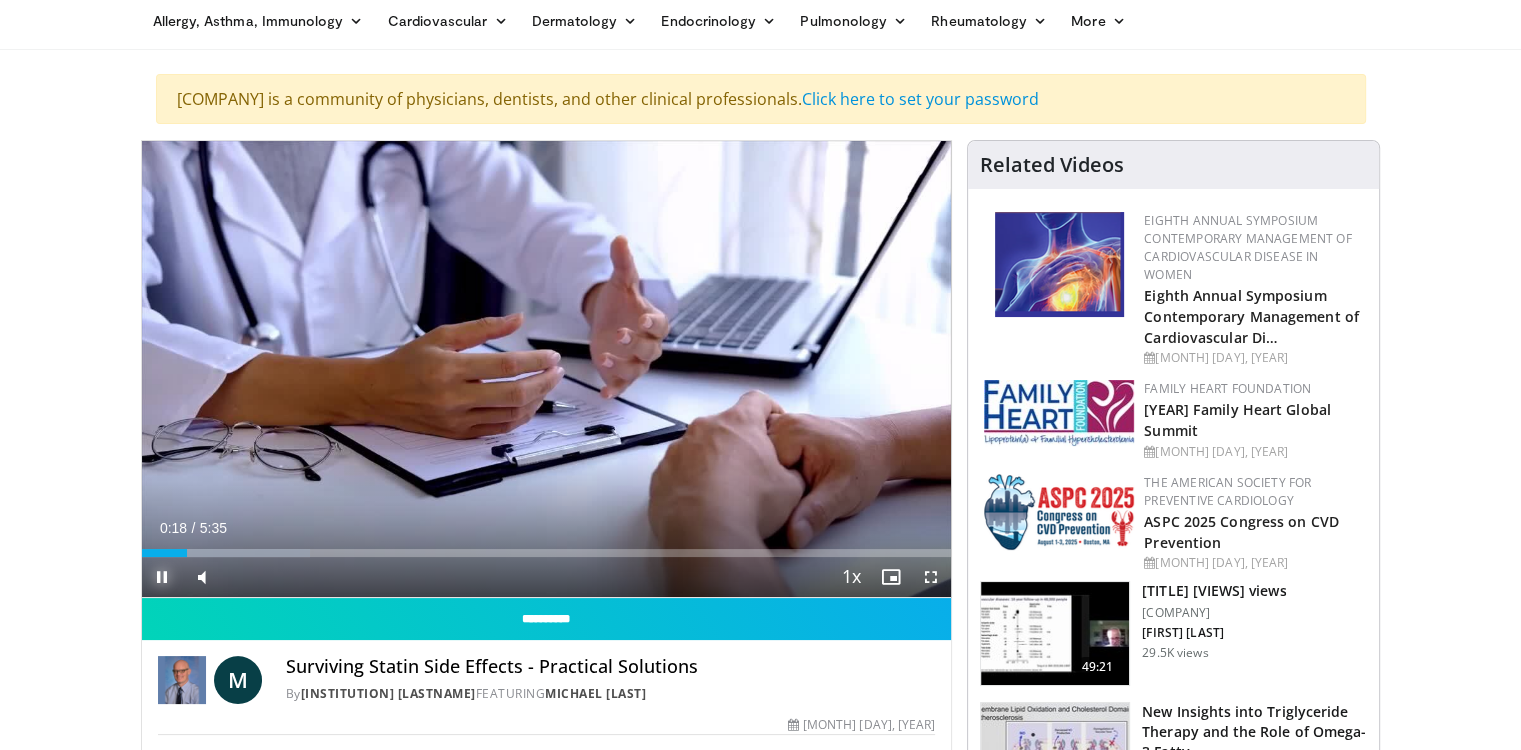 click at bounding box center (162, 577) 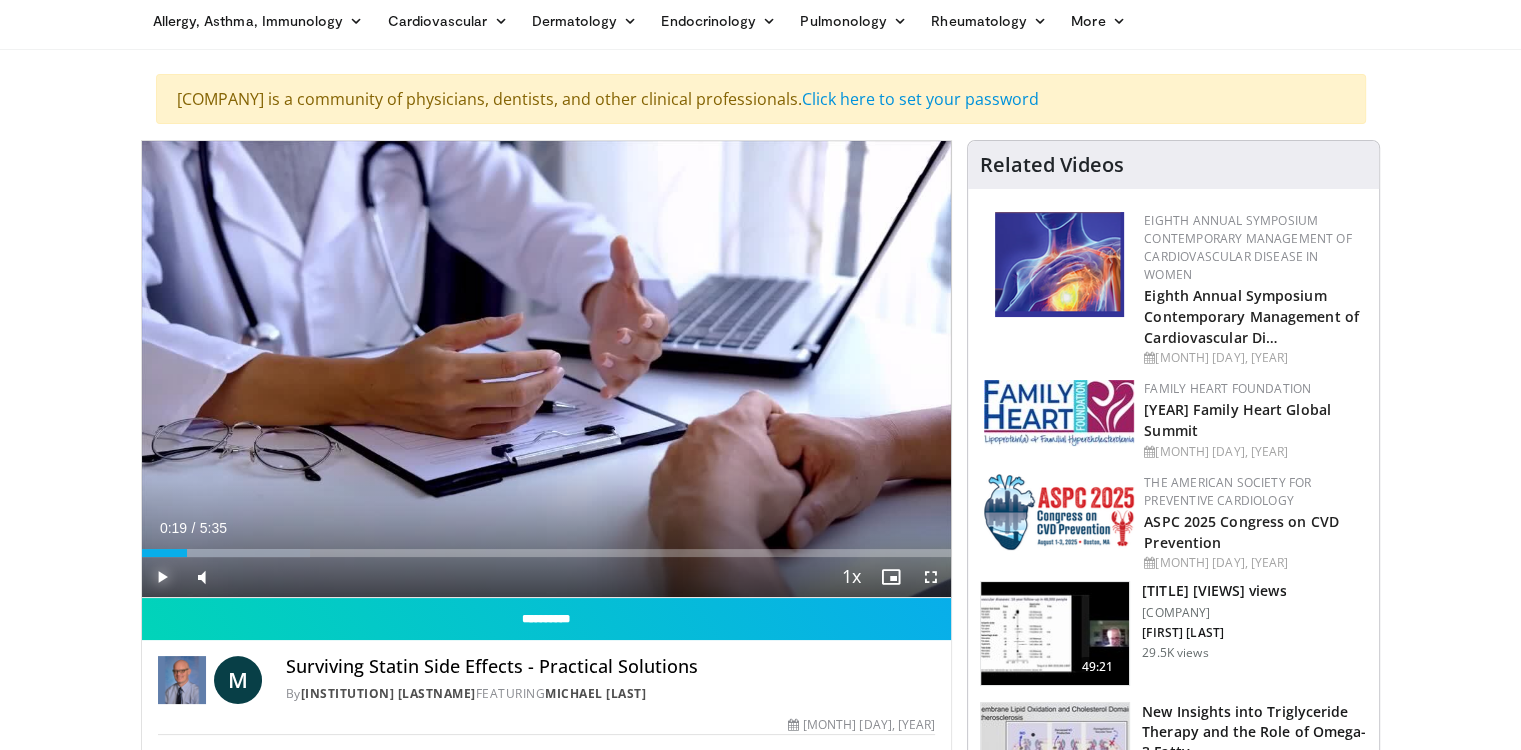 click at bounding box center [162, 577] 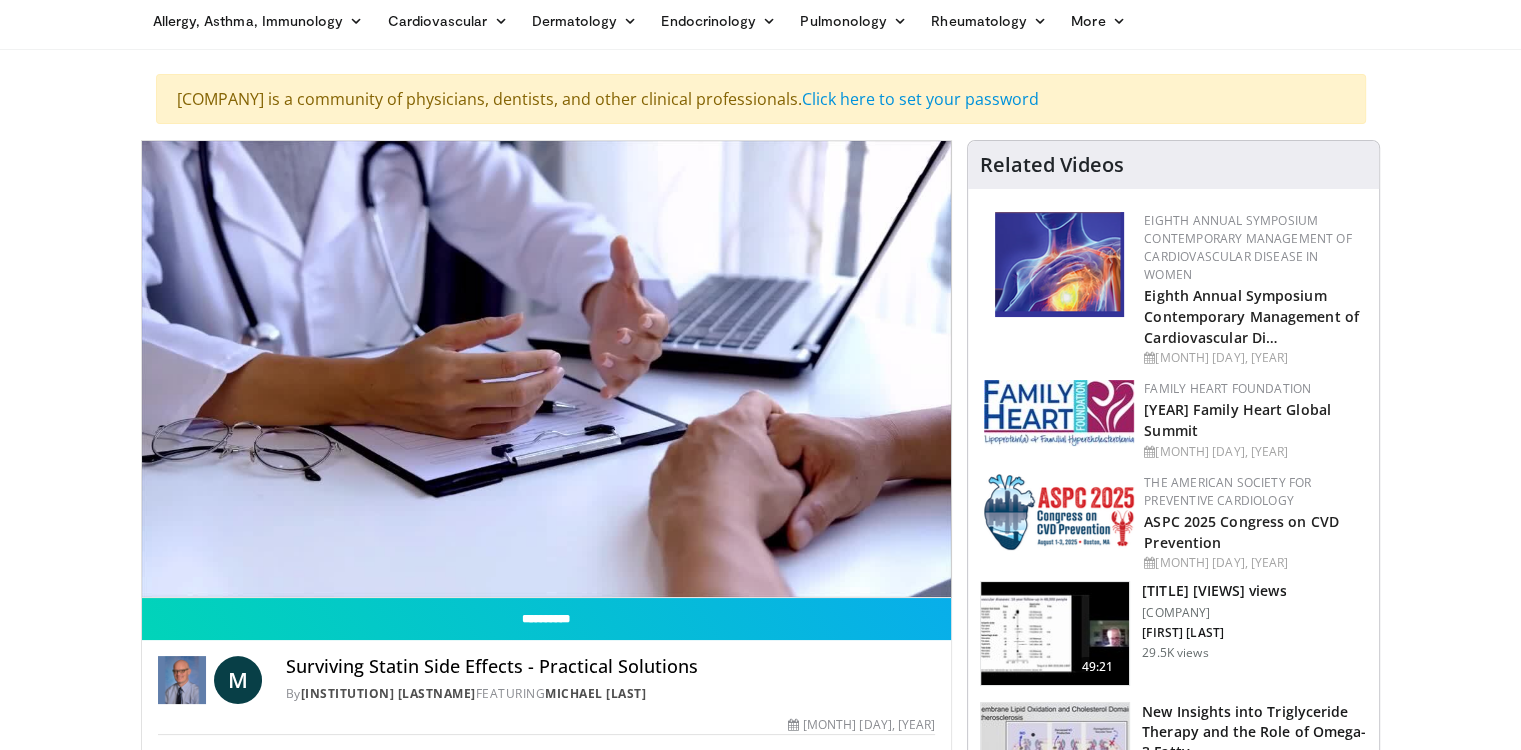 type 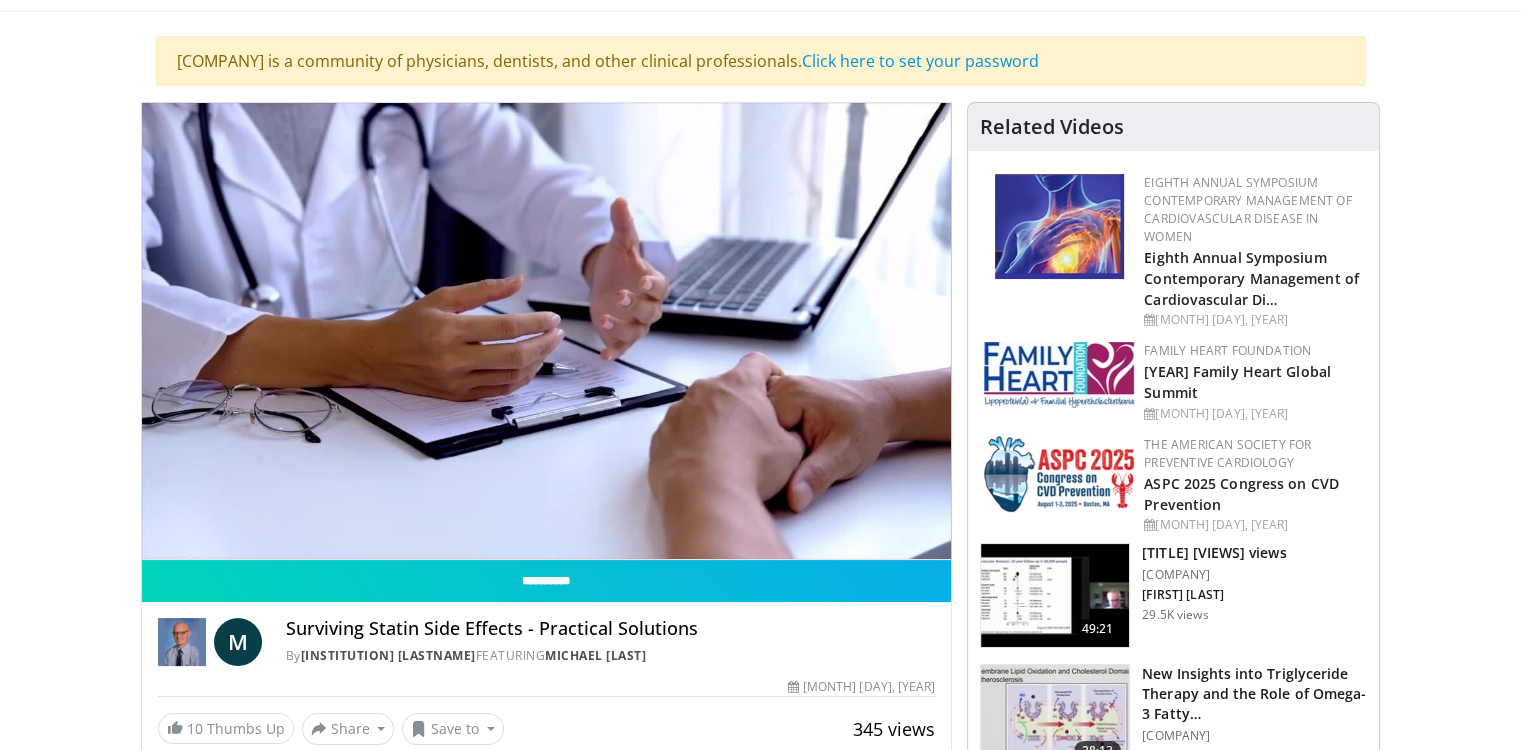 scroll, scrollTop: 120, scrollLeft: 0, axis: vertical 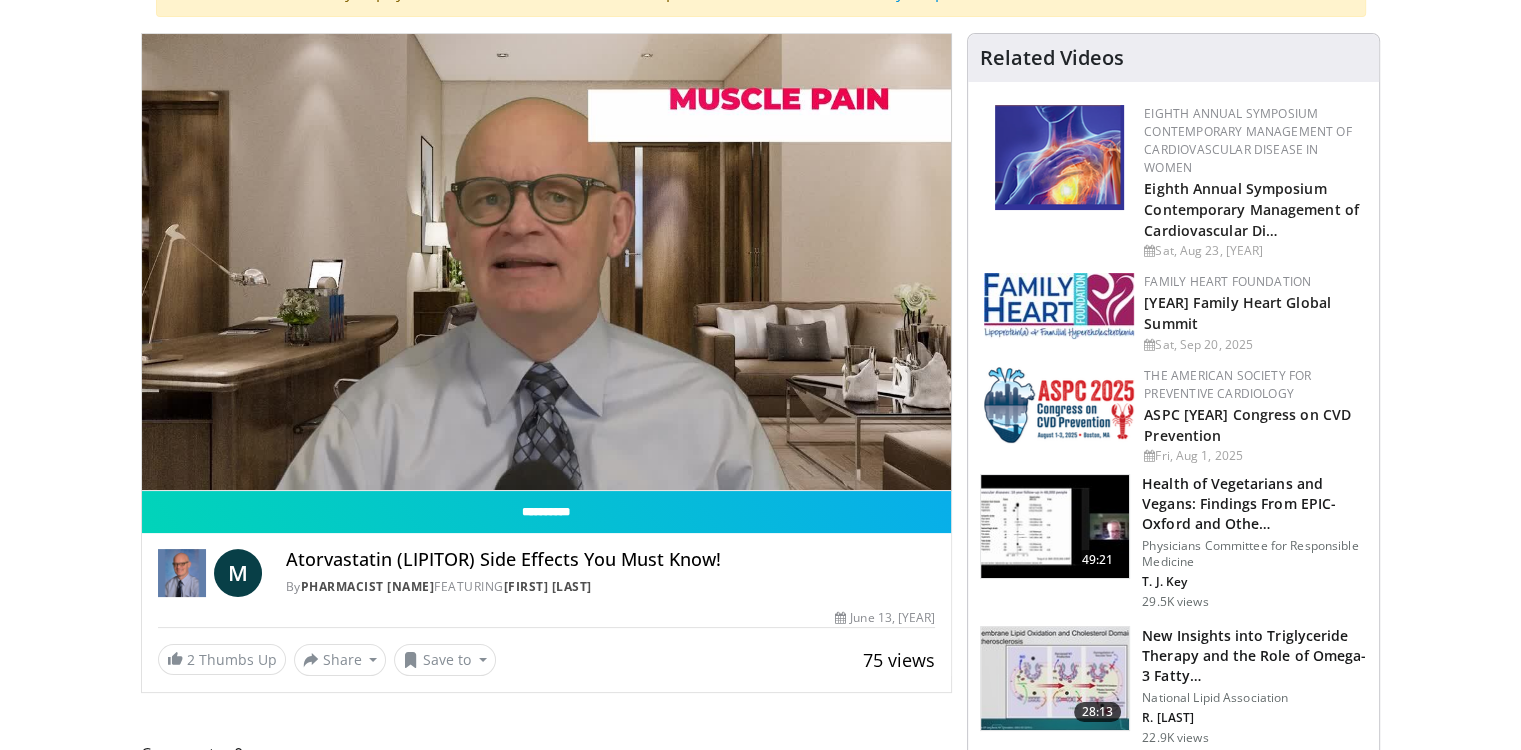 click on "**********" at bounding box center (547, 262) 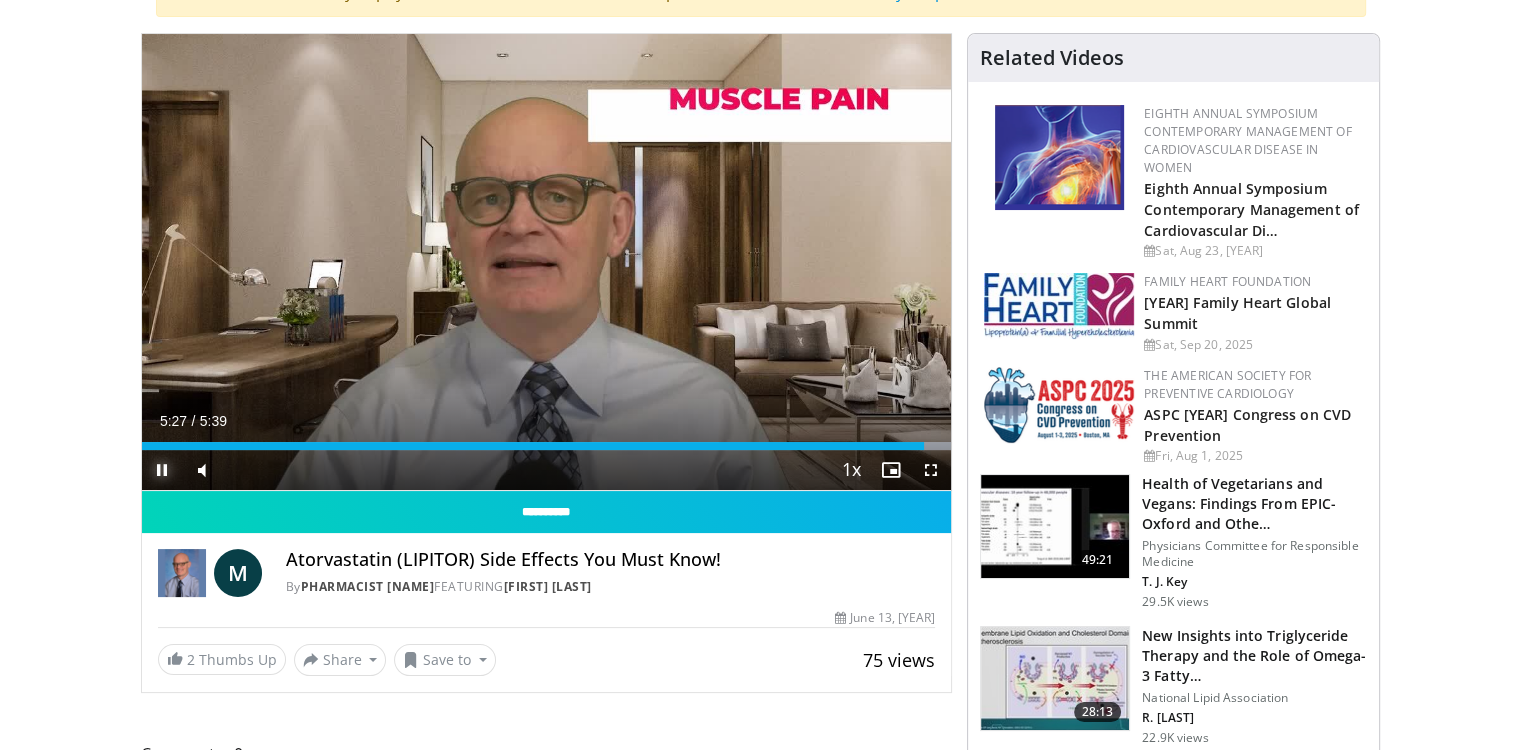 click at bounding box center [162, 470] 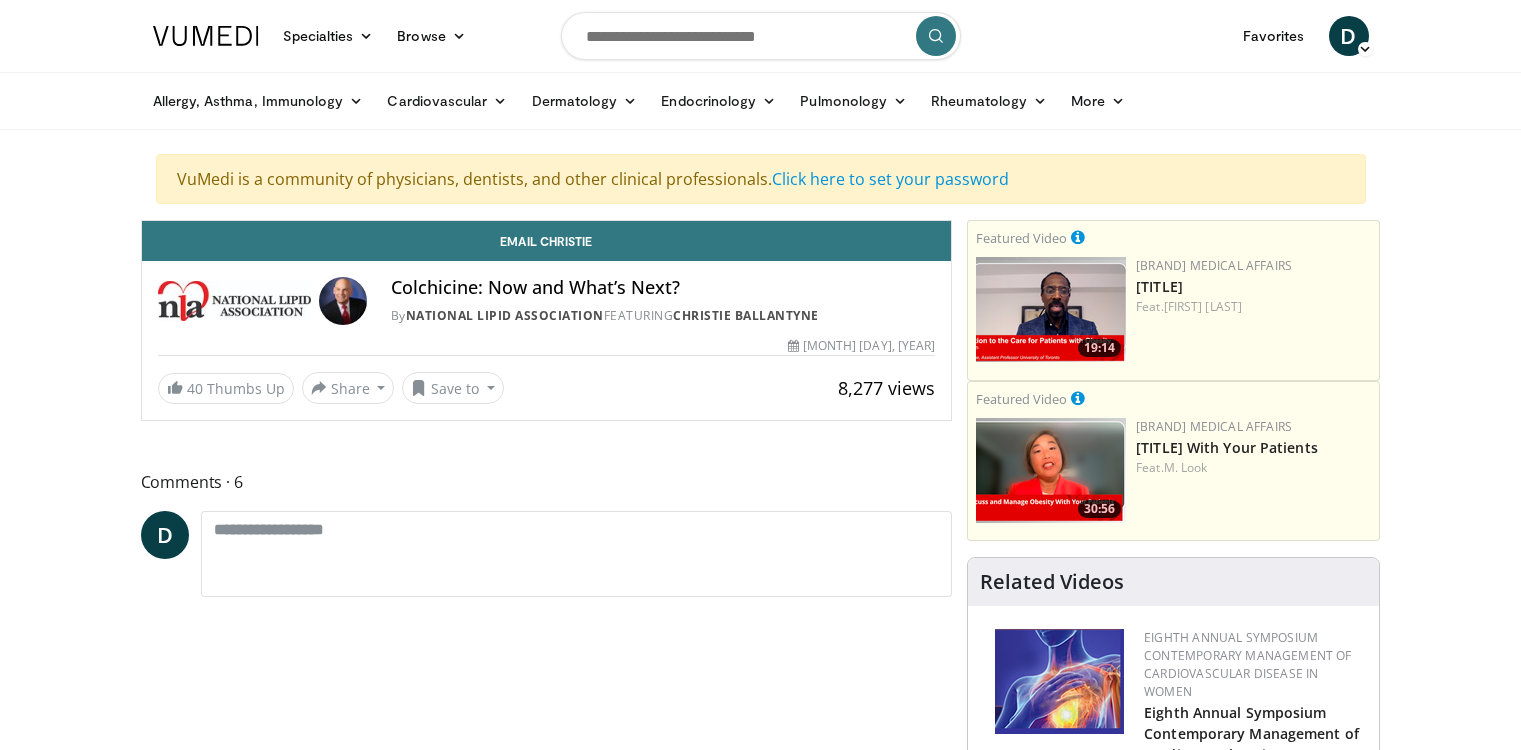 scroll, scrollTop: 0, scrollLeft: 0, axis: both 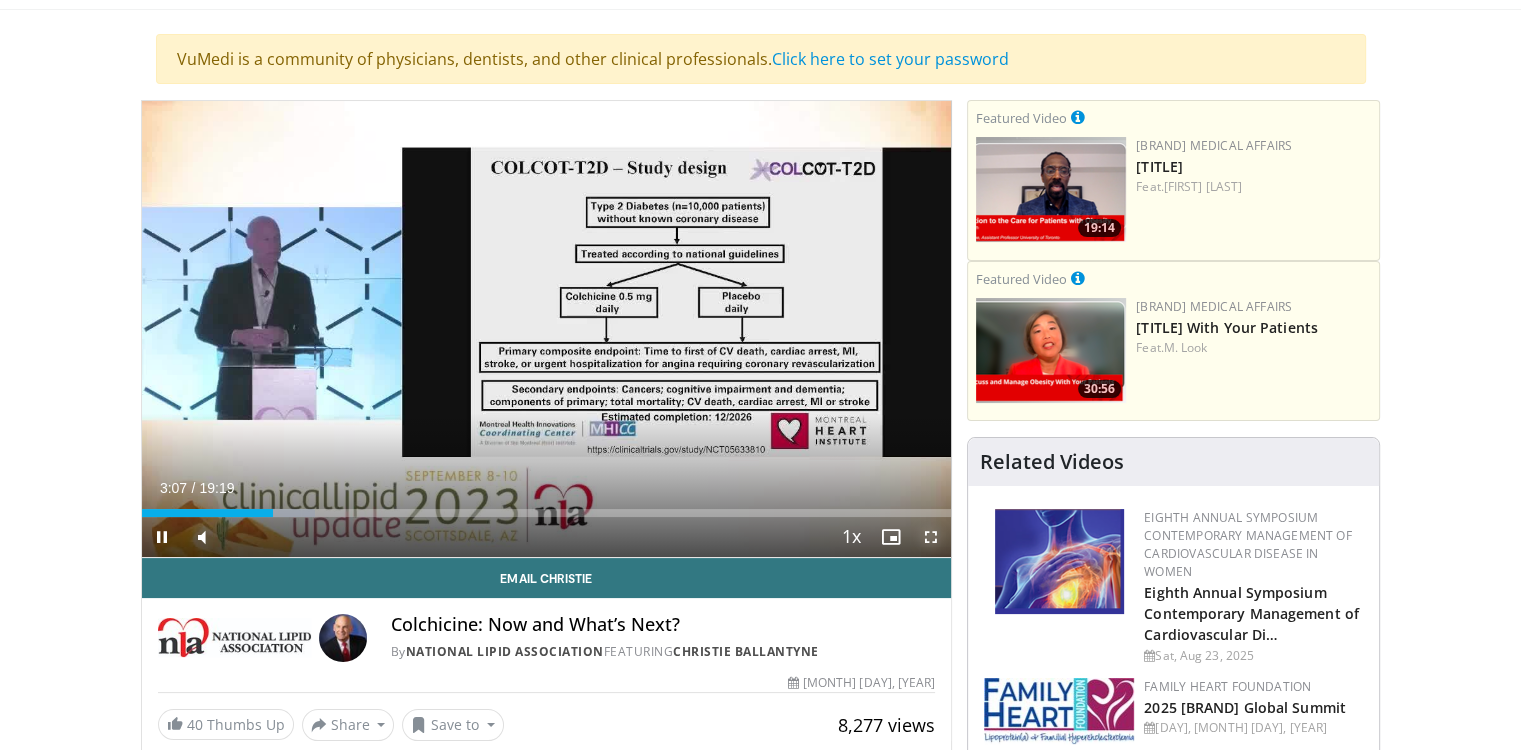 click at bounding box center [931, 537] 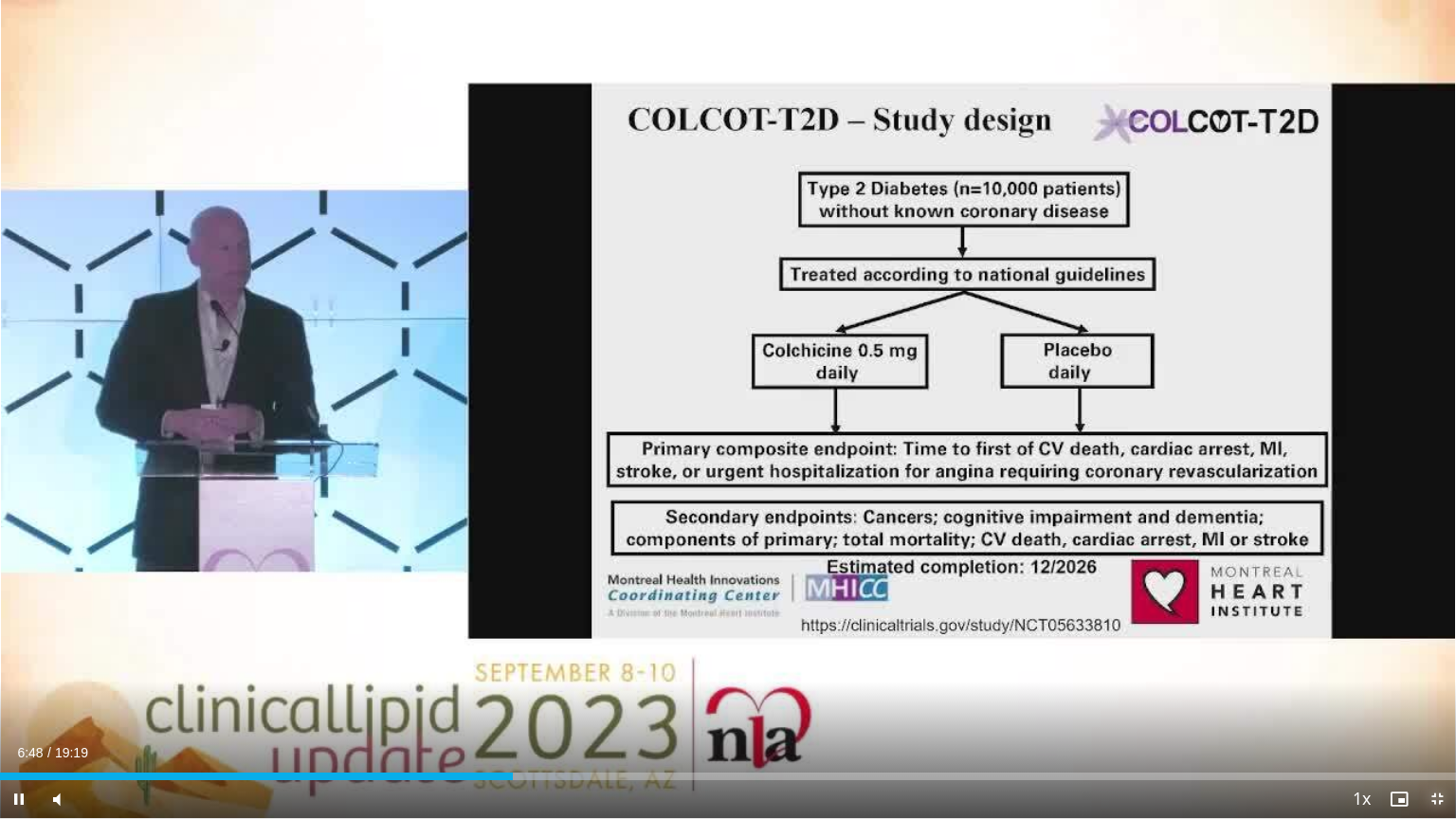 click at bounding box center (1437, 799) 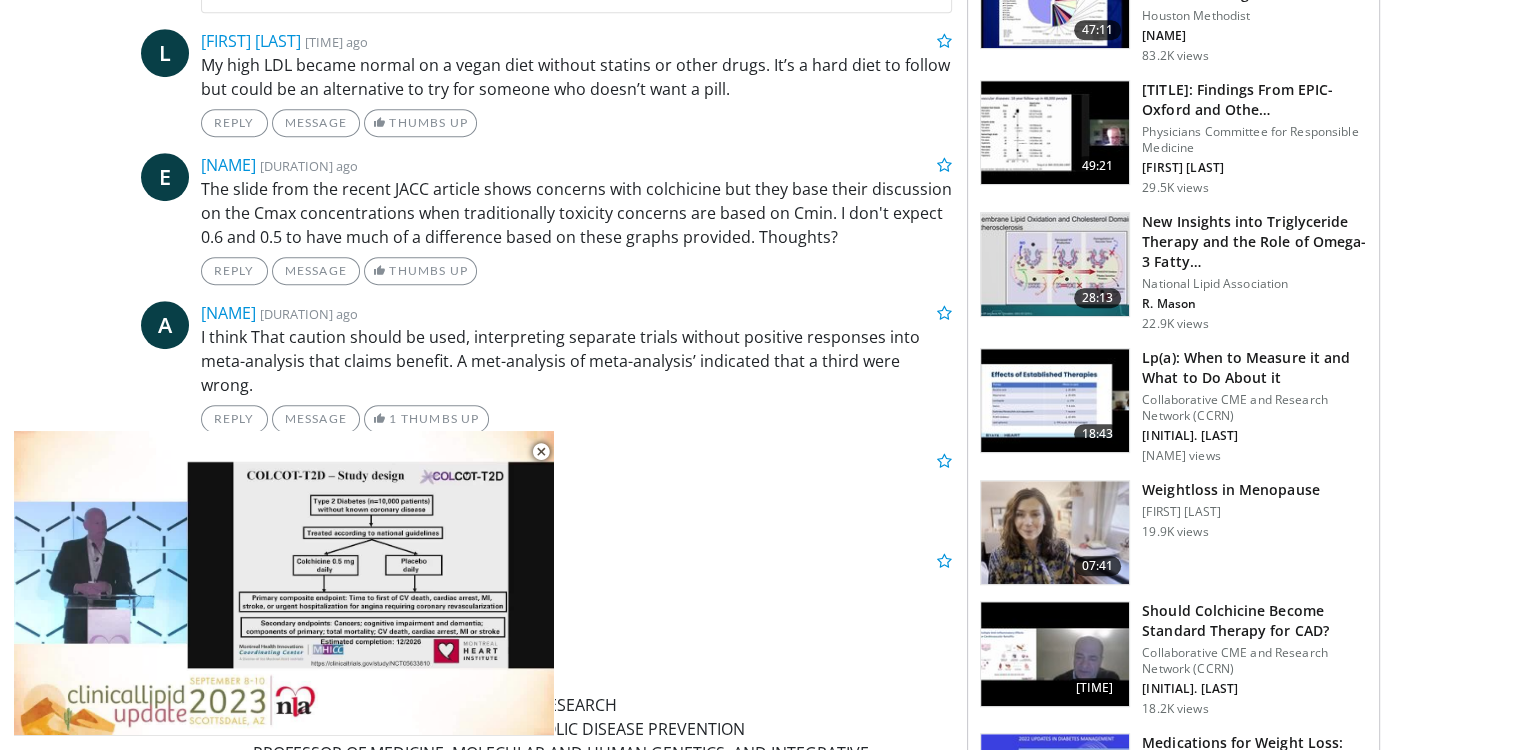 scroll, scrollTop: 1080, scrollLeft: 0, axis: vertical 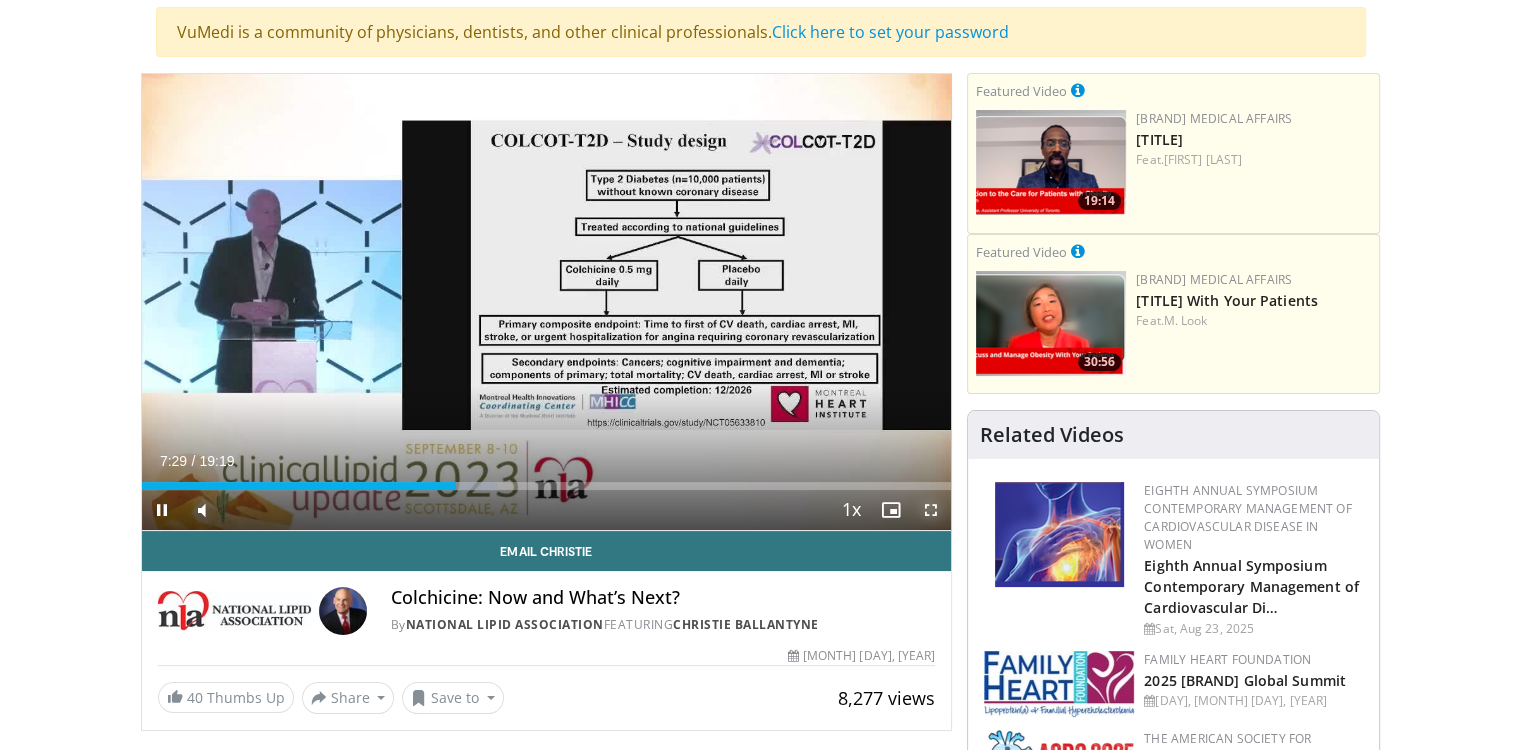click at bounding box center [931, 510] 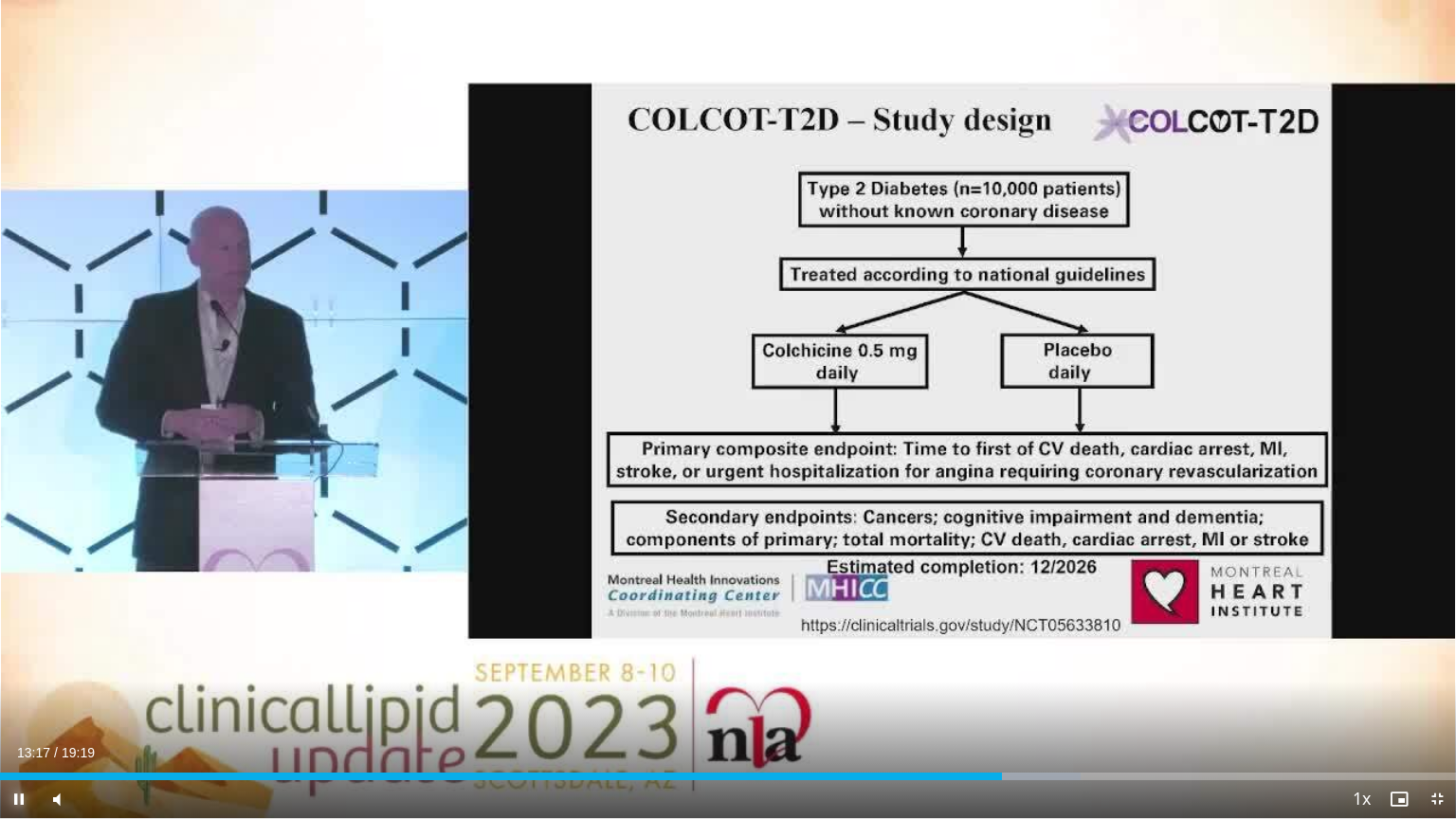 click at bounding box center [19, 799] 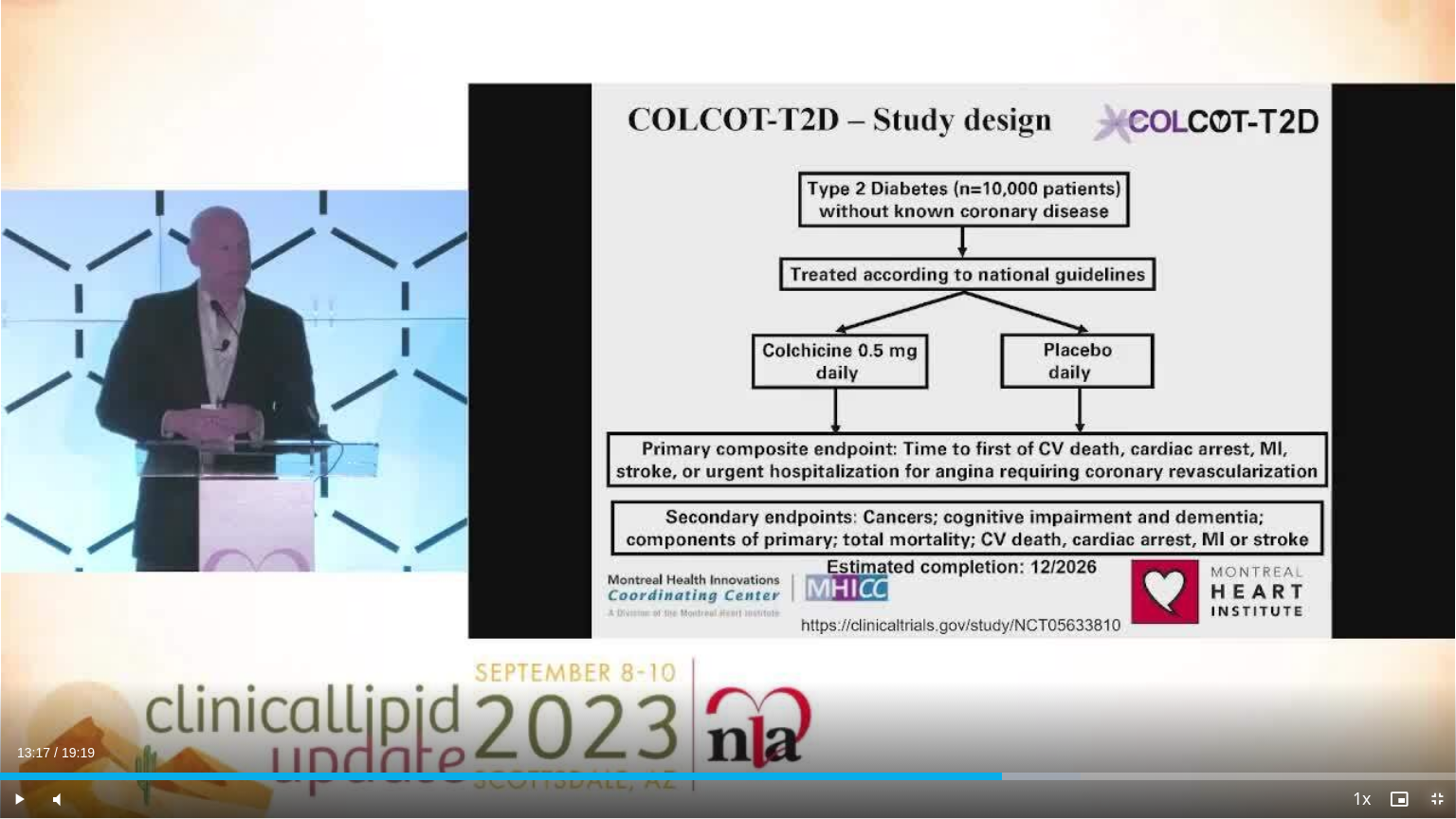 click at bounding box center (1437, 799) 